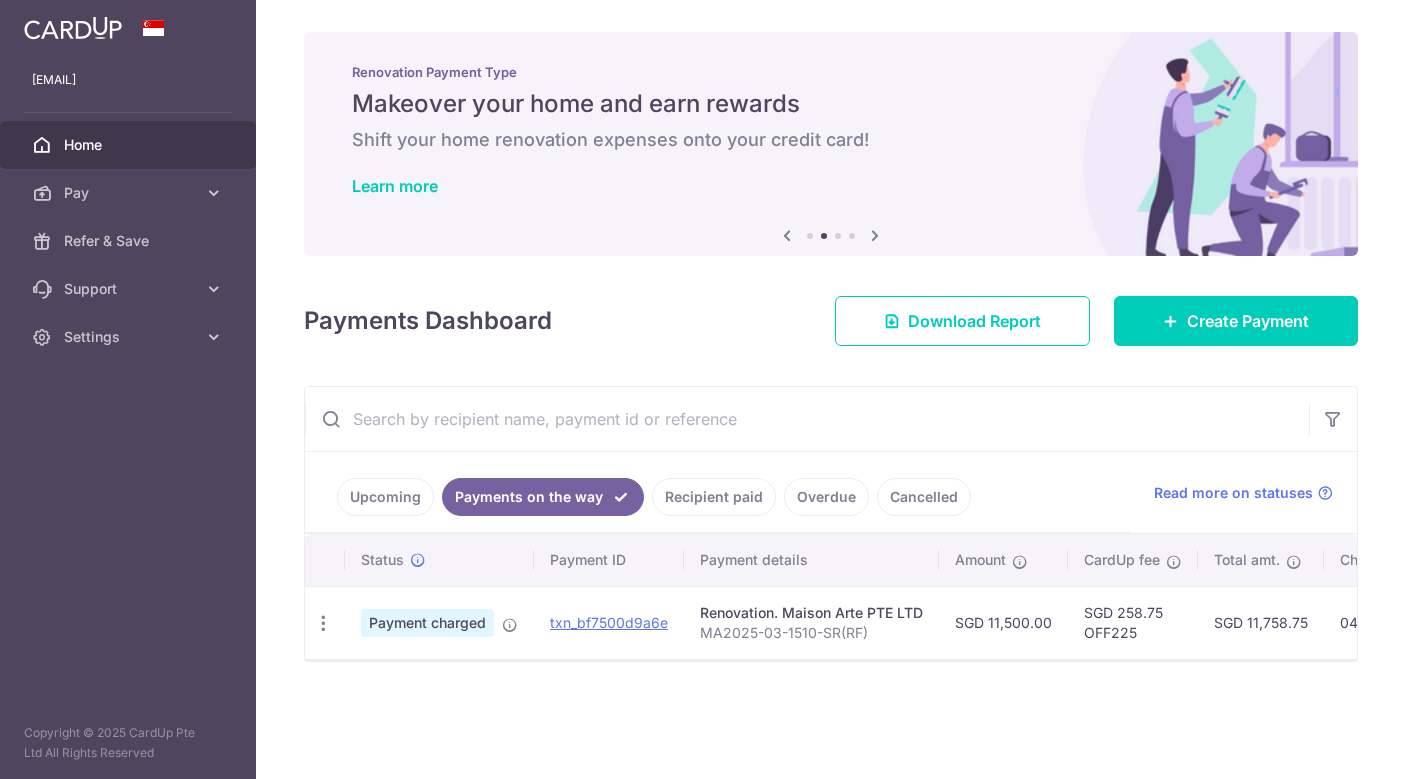 scroll, scrollTop: 0, scrollLeft: 0, axis: both 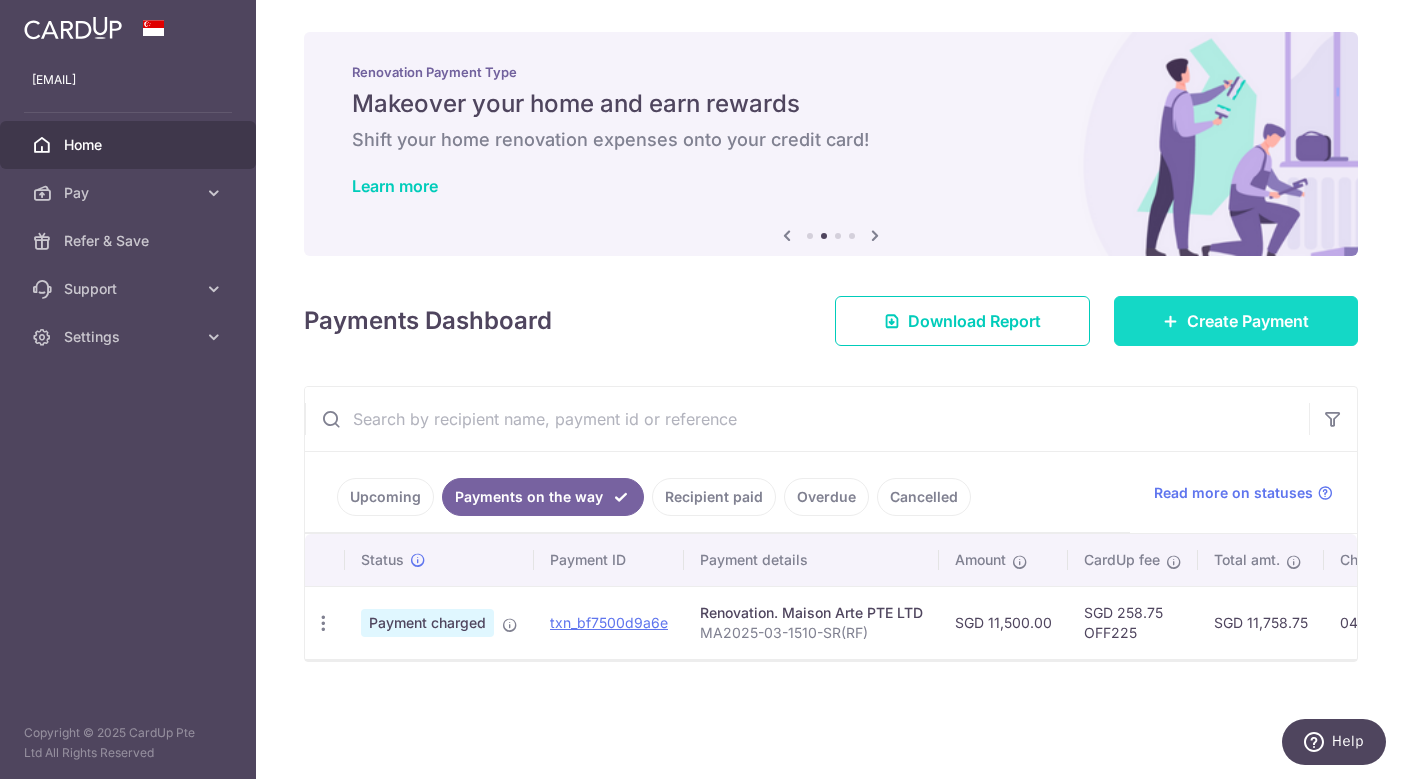 click on "Create Payment" at bounding box center [1236, 321] 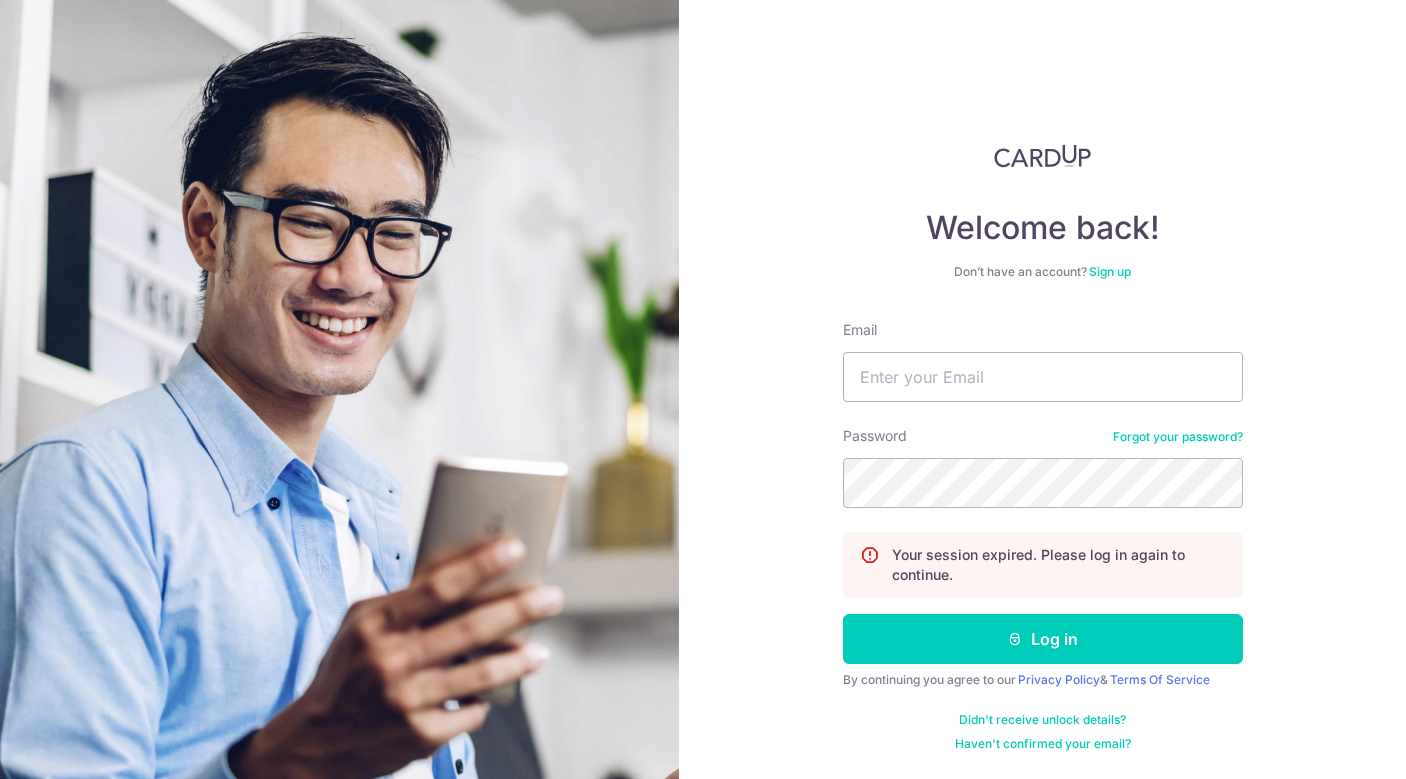 scroll, scrollTop: 0, scrollLeft: 0, axis: both 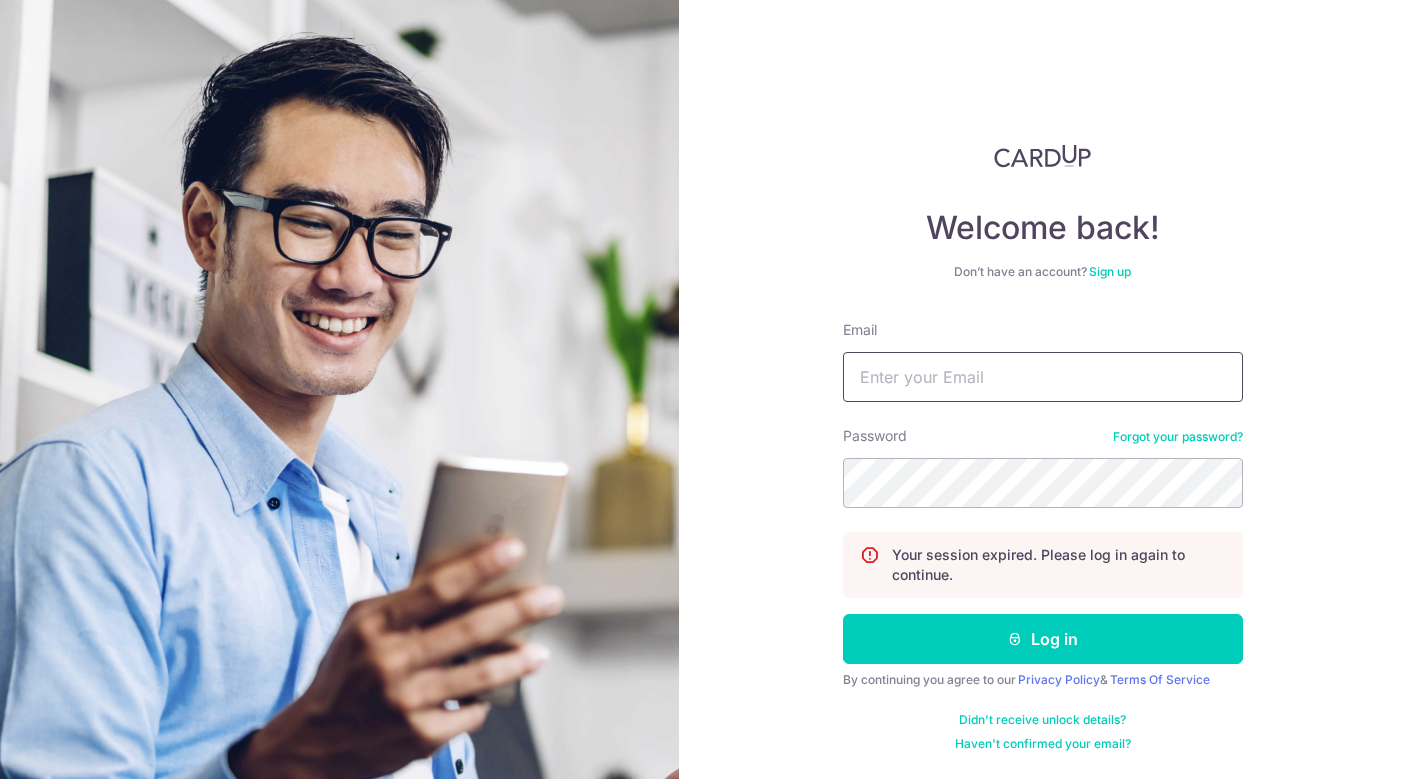 click on "Email" at bounding box center [1043, 377] 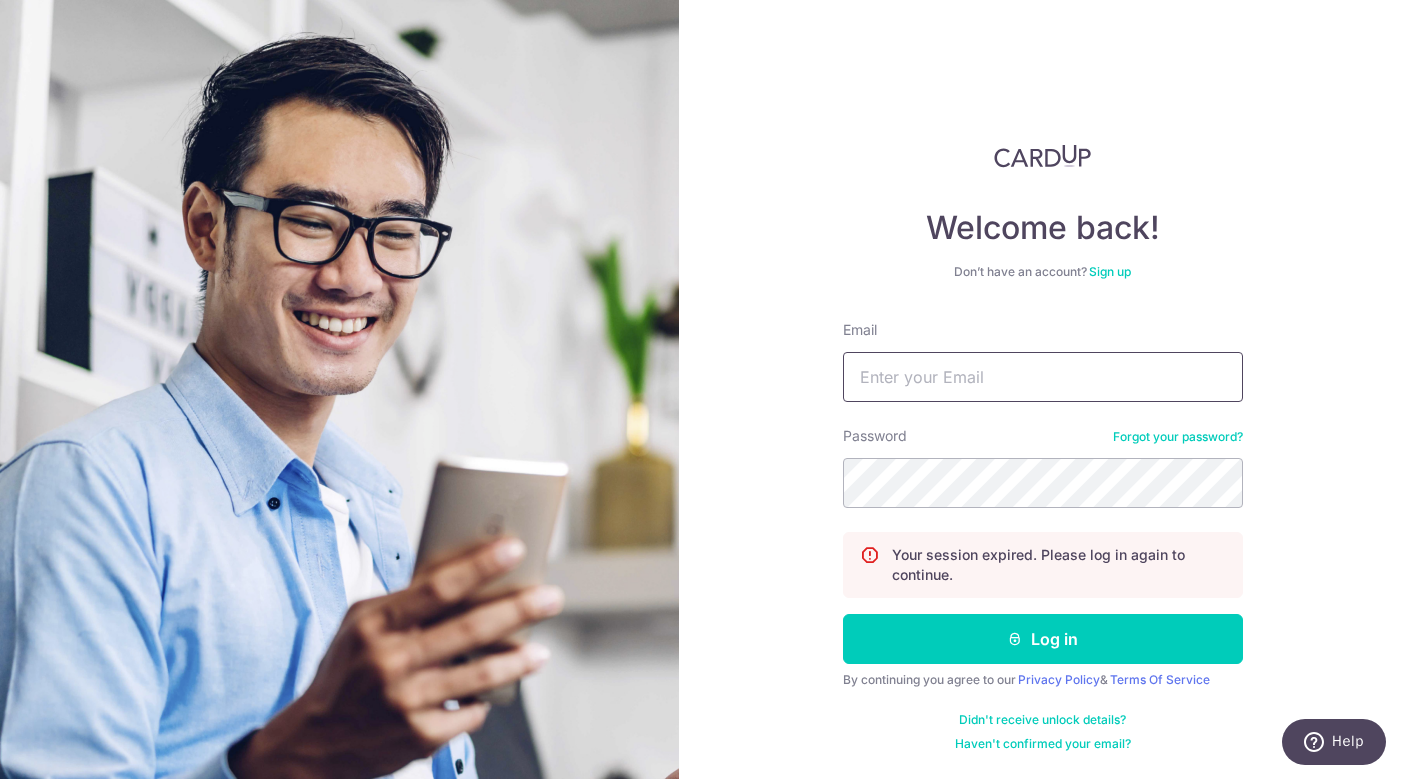 type on "[EMAIL]" 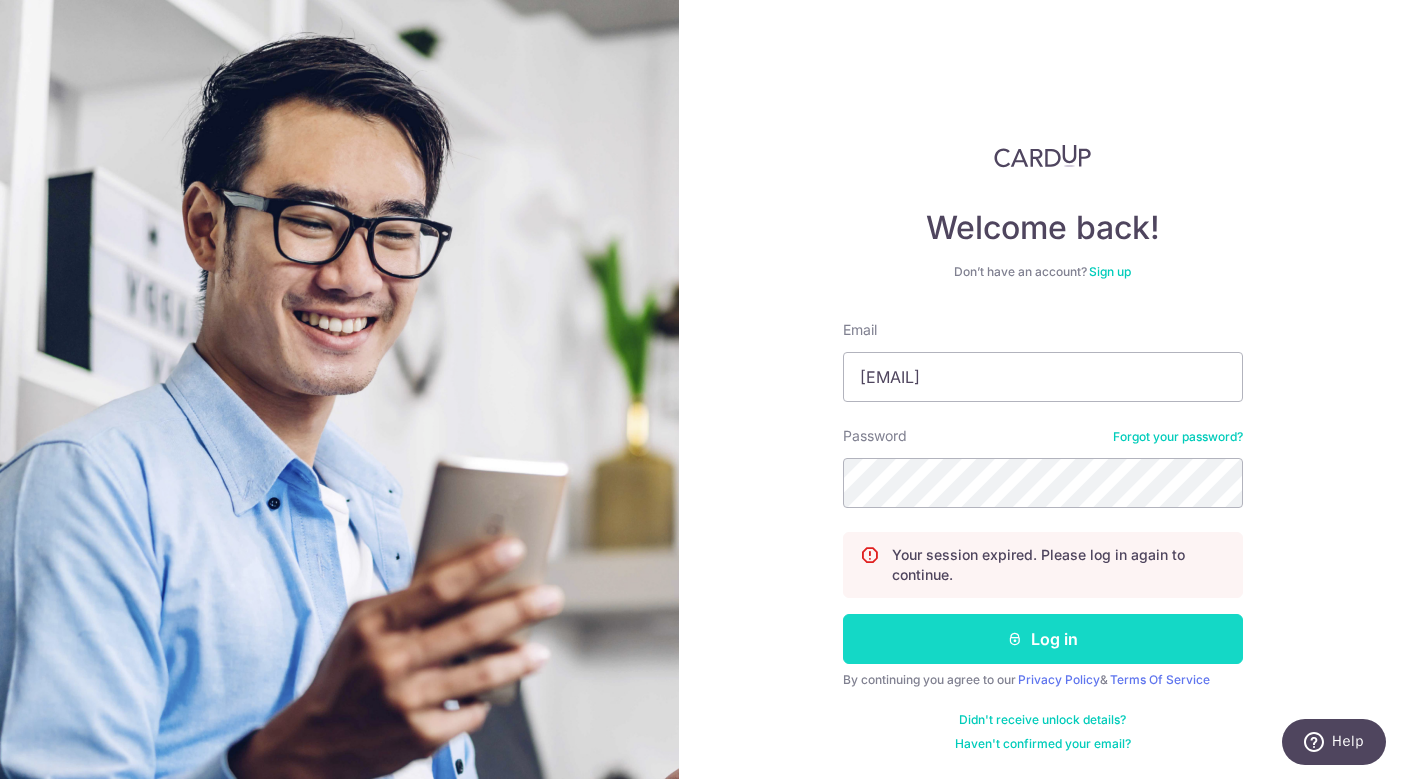click on "Log in" at bounding box center [1043, 639] 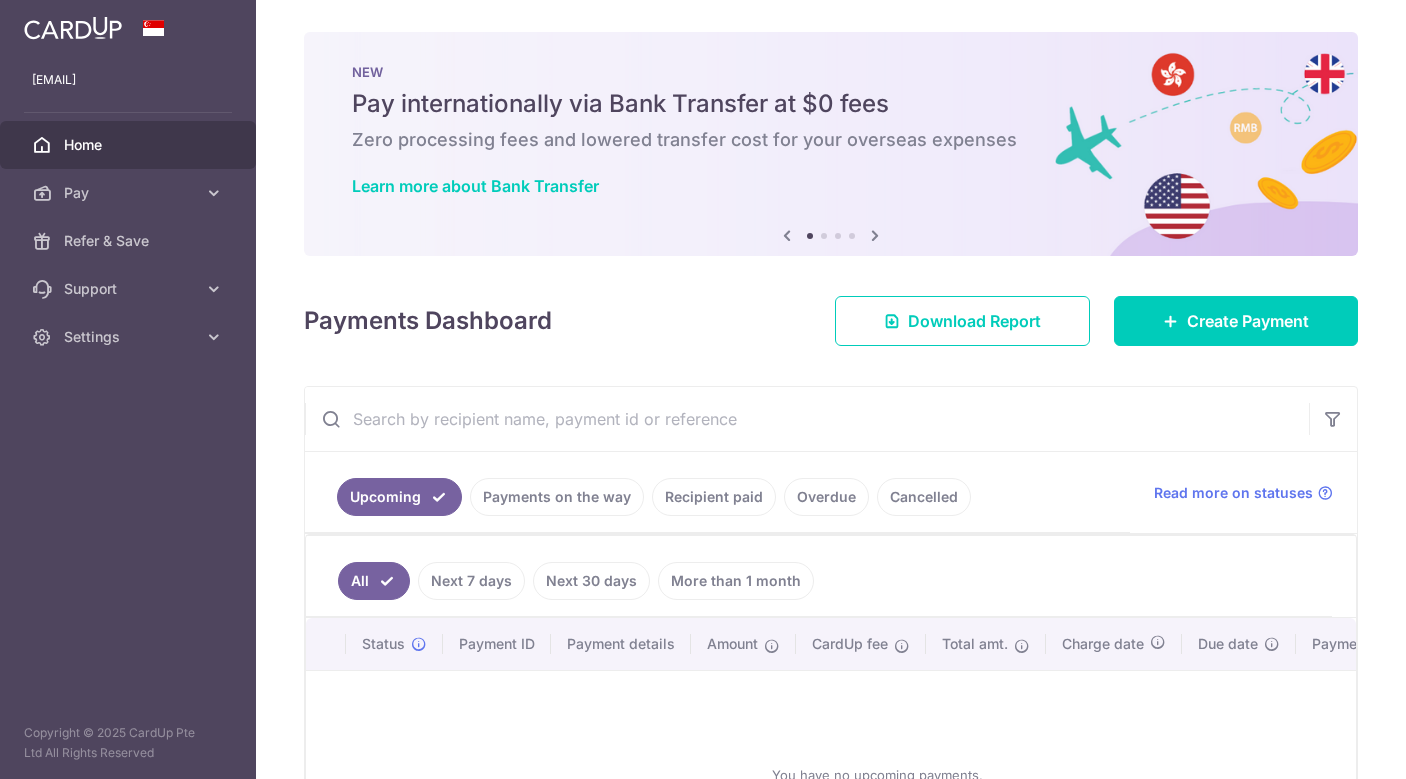 scroll, scrollTop: 0, scrollLeft: 0, axis: both 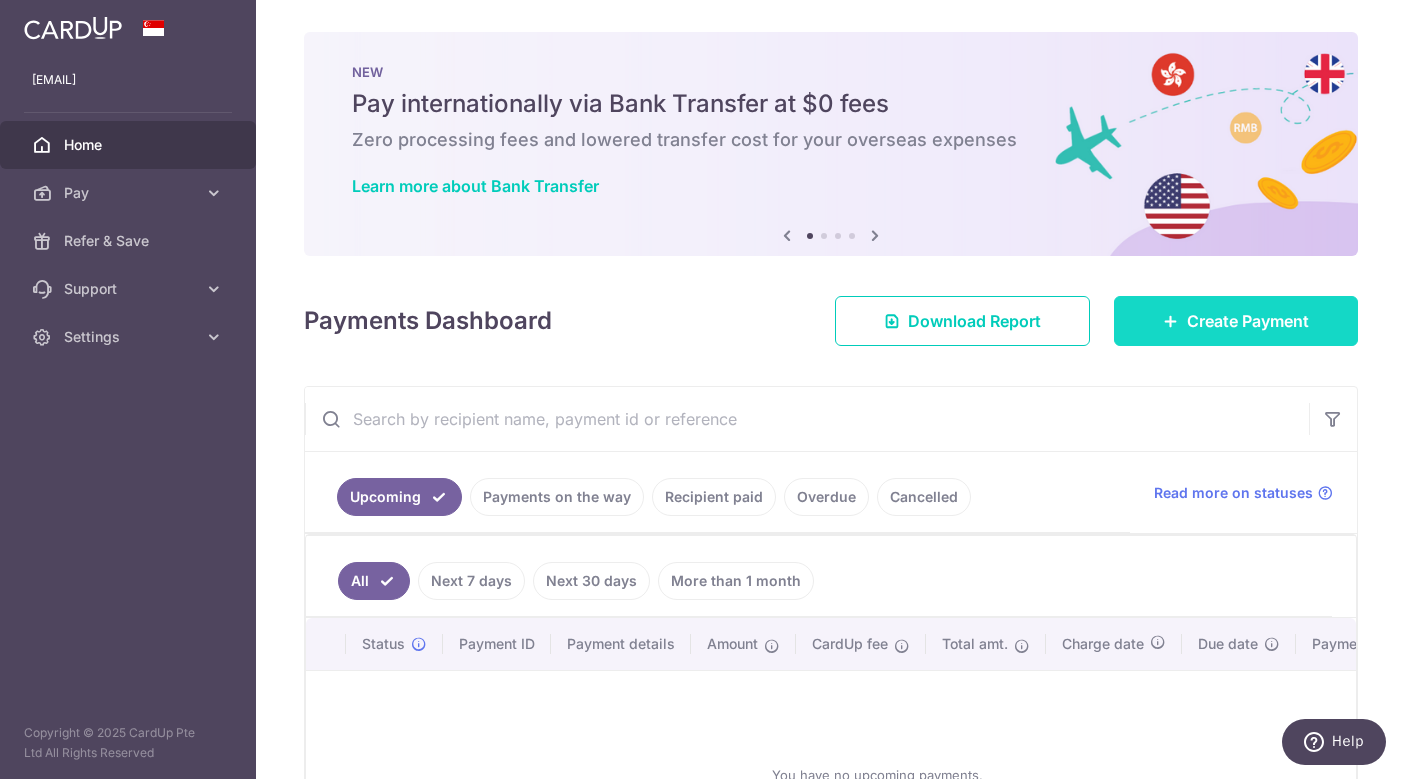 click on "Create Payment" at bounding box center (1236, 321) 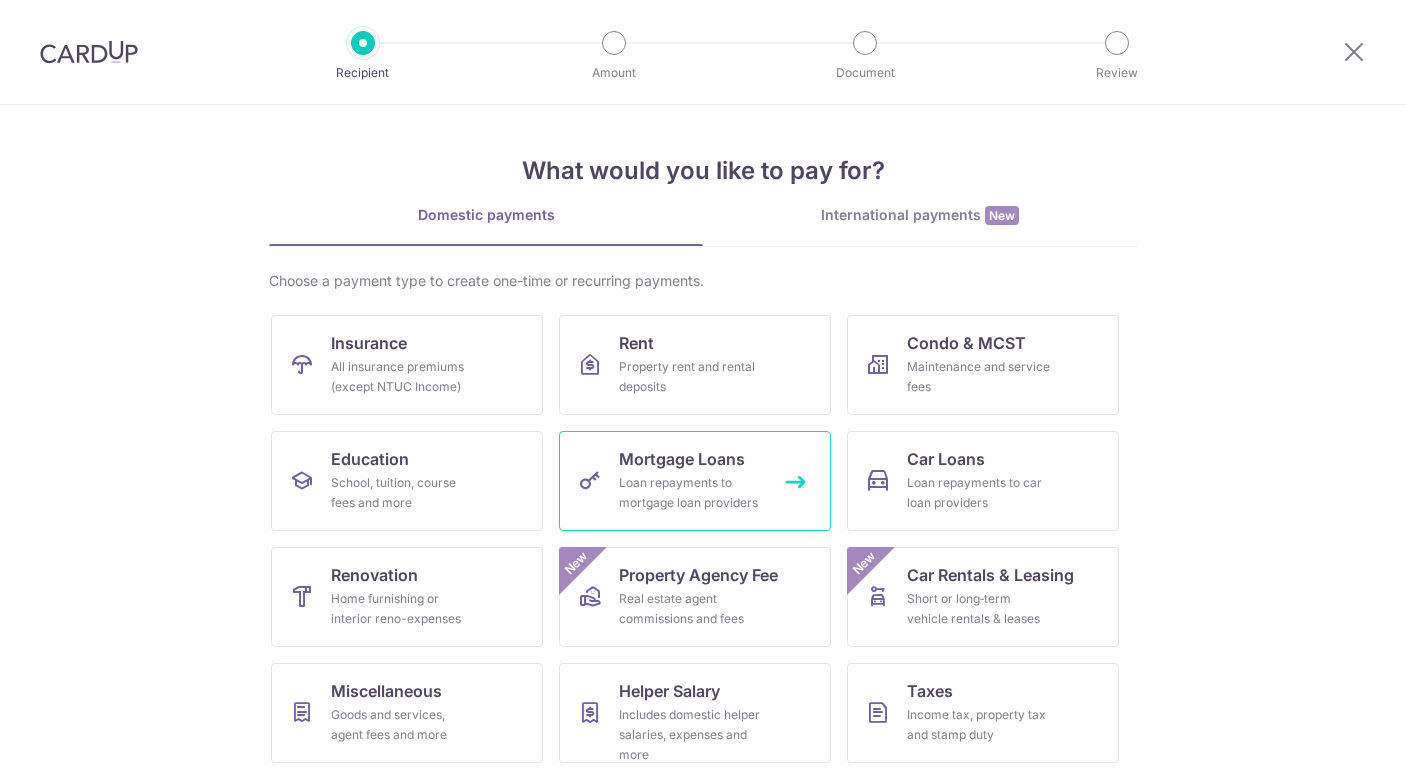scroll, scrollTop: 0, scrollLeft: 0, axis: both 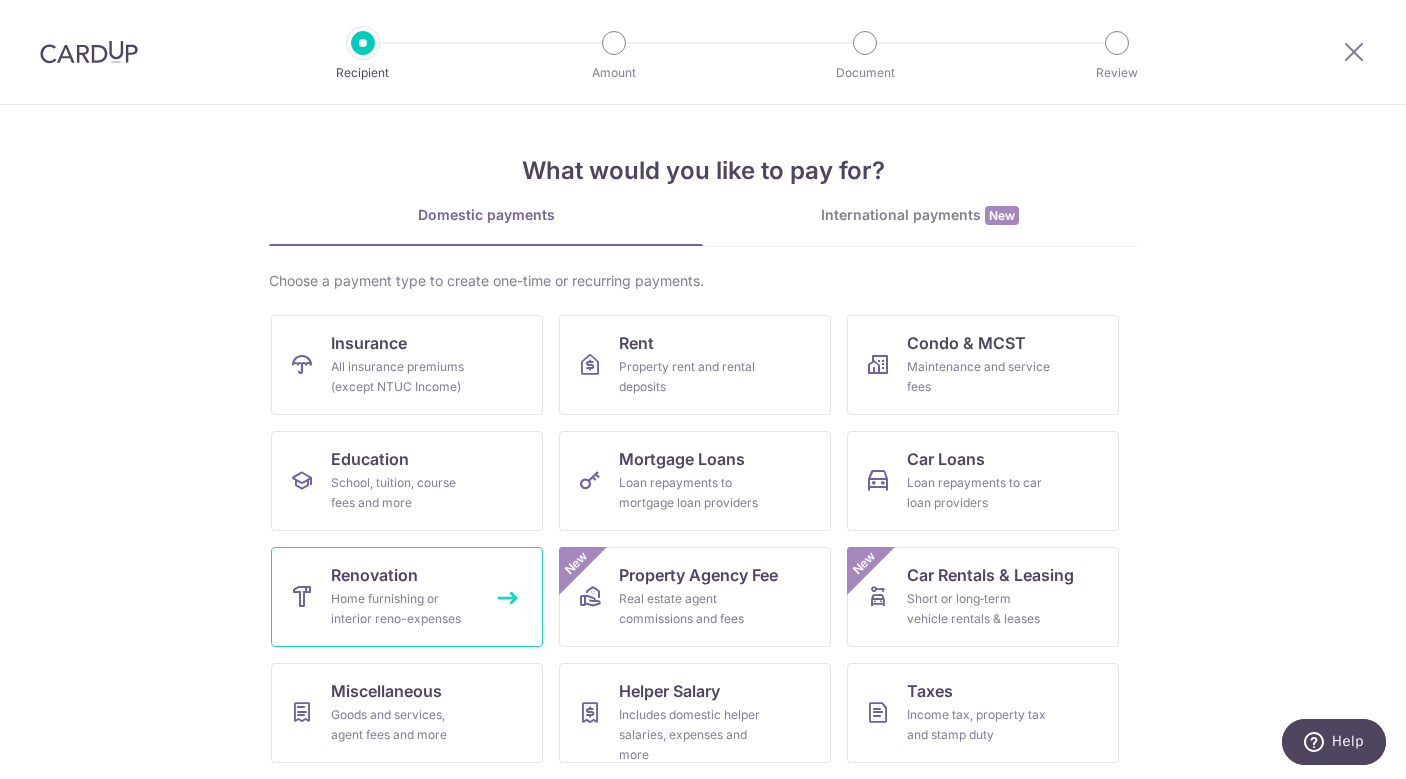 click on "Renovation" at bounding box center (374, 575) 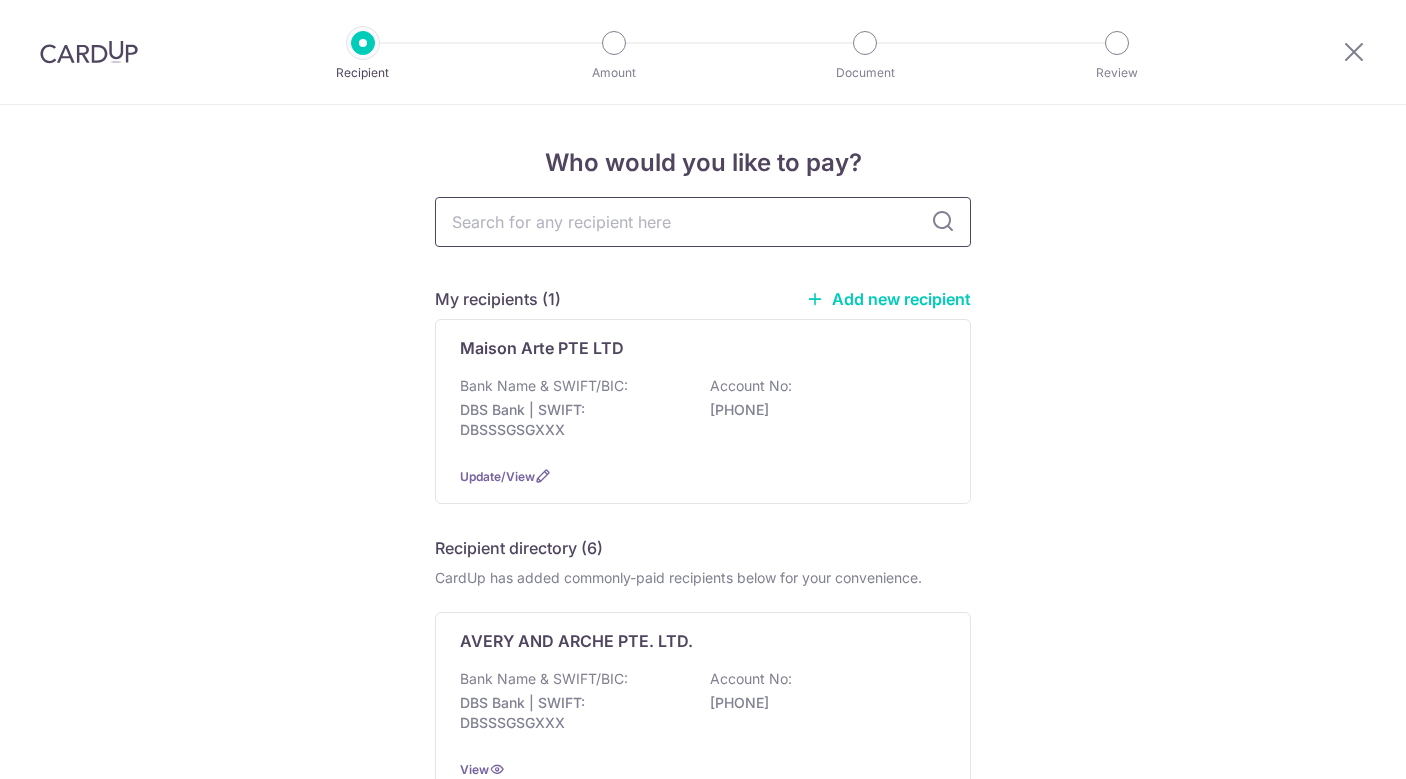 scroll, scrollTop: 0, scrollLeft: 0, axis: both 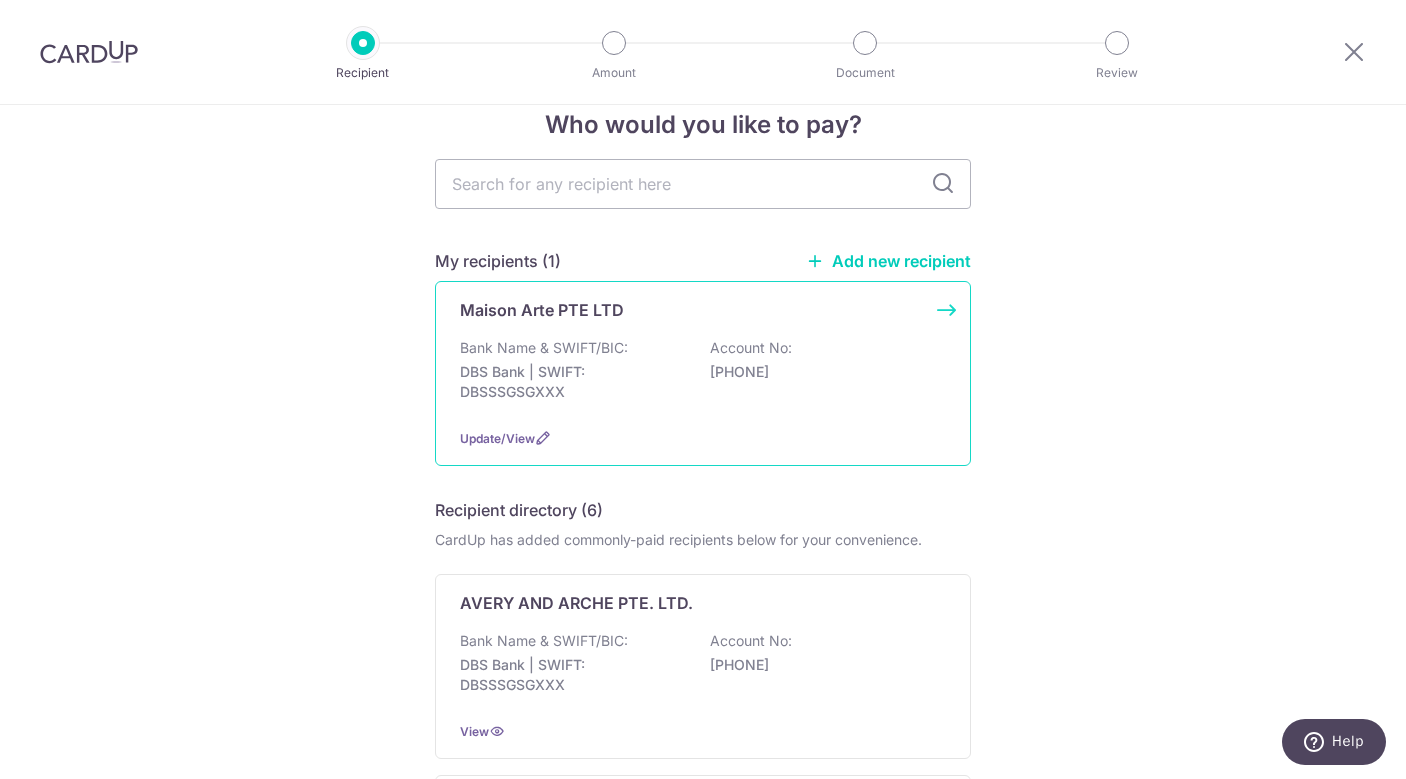 click on "Bank Name & SWIFT/BIC:" at bounding box center (544, 348) 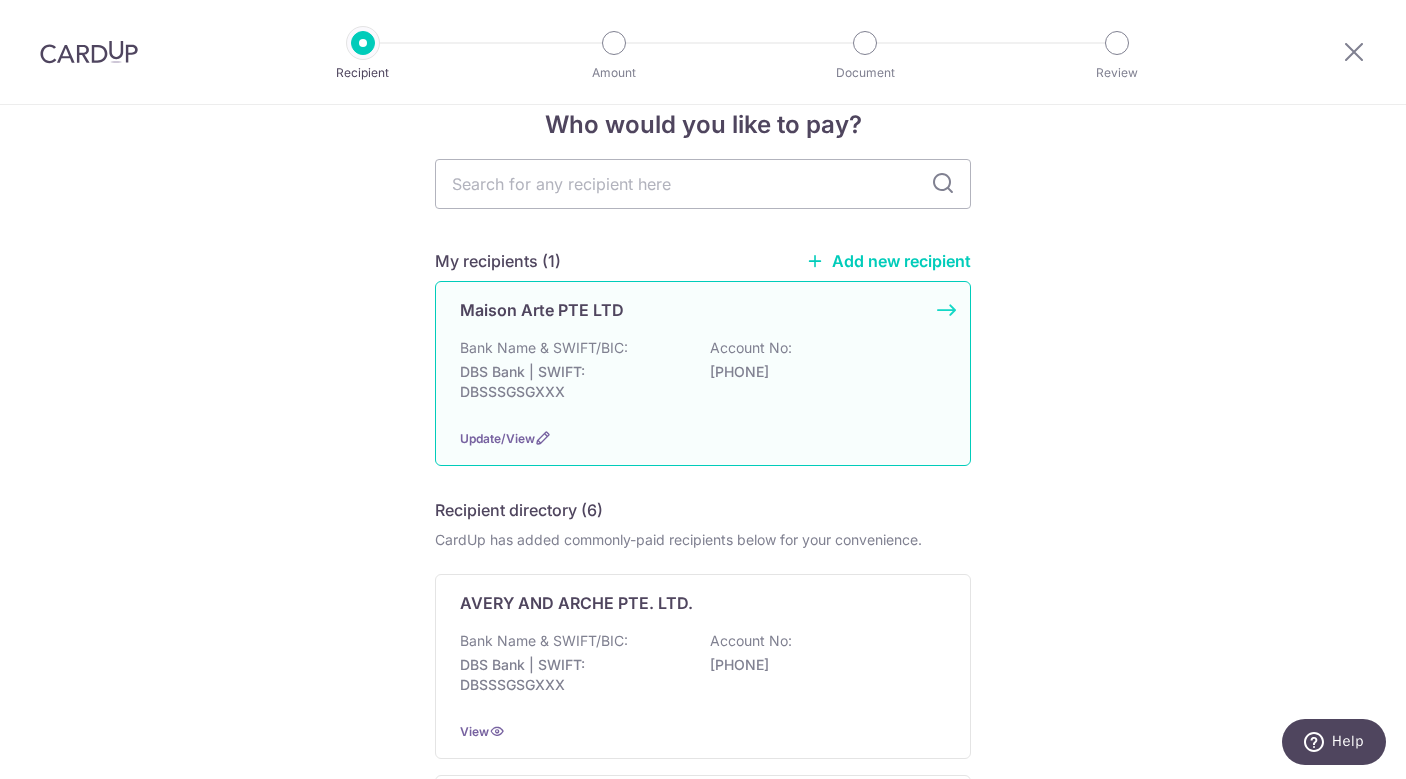 click on "Bank Name & SWIFT/BIC:" at bounding box center (544, 348) 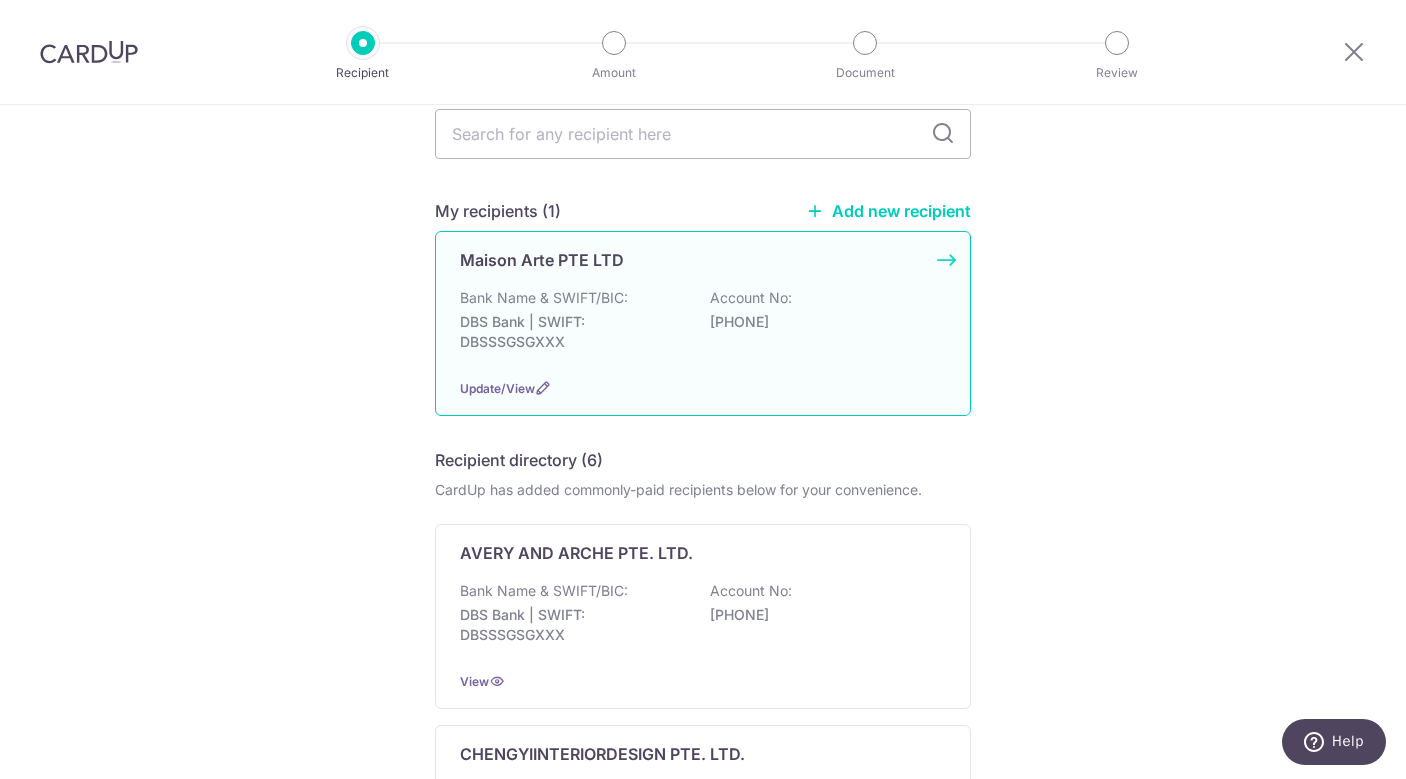 scroll, scrollTop: 93, scrollLeft: 0, axis: vertical 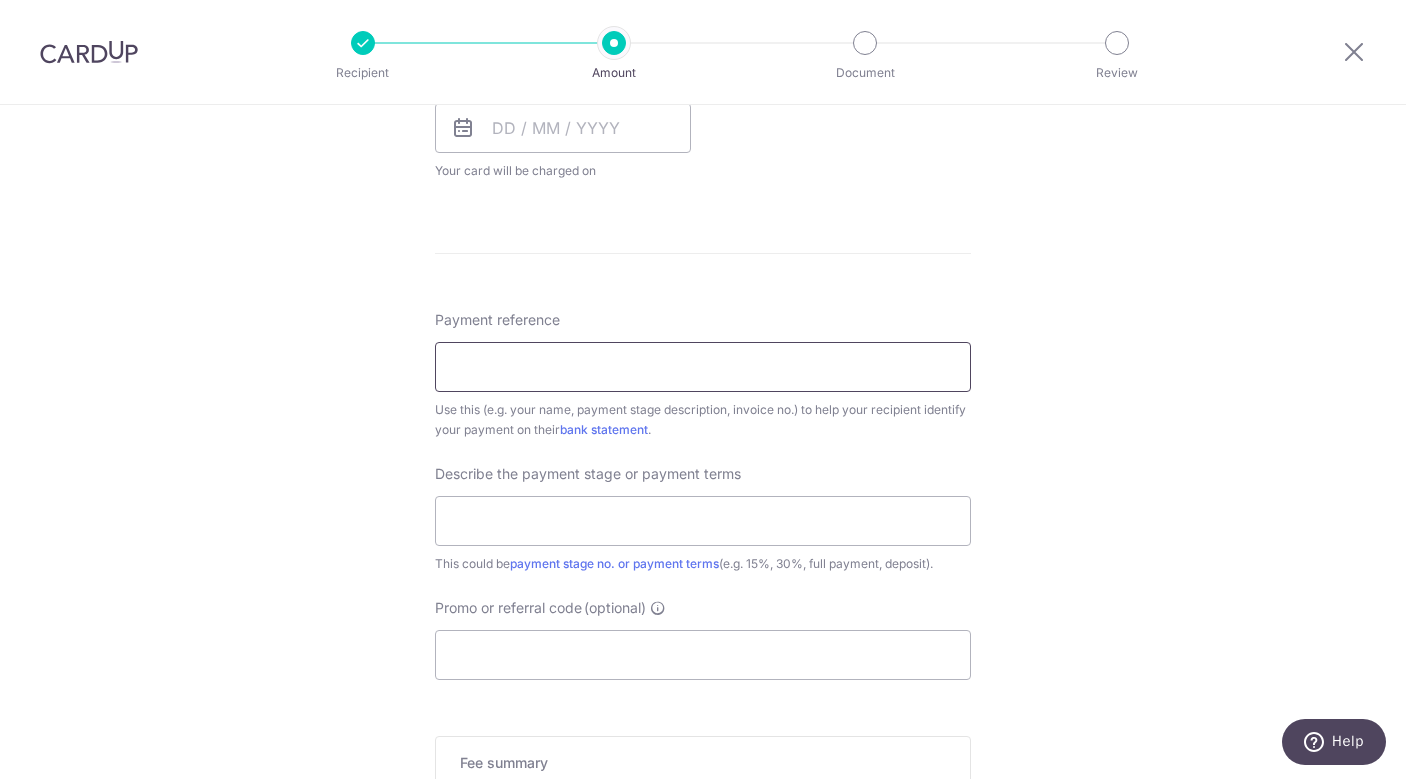 click on "Payment reference" at bounding box center [703, 367] 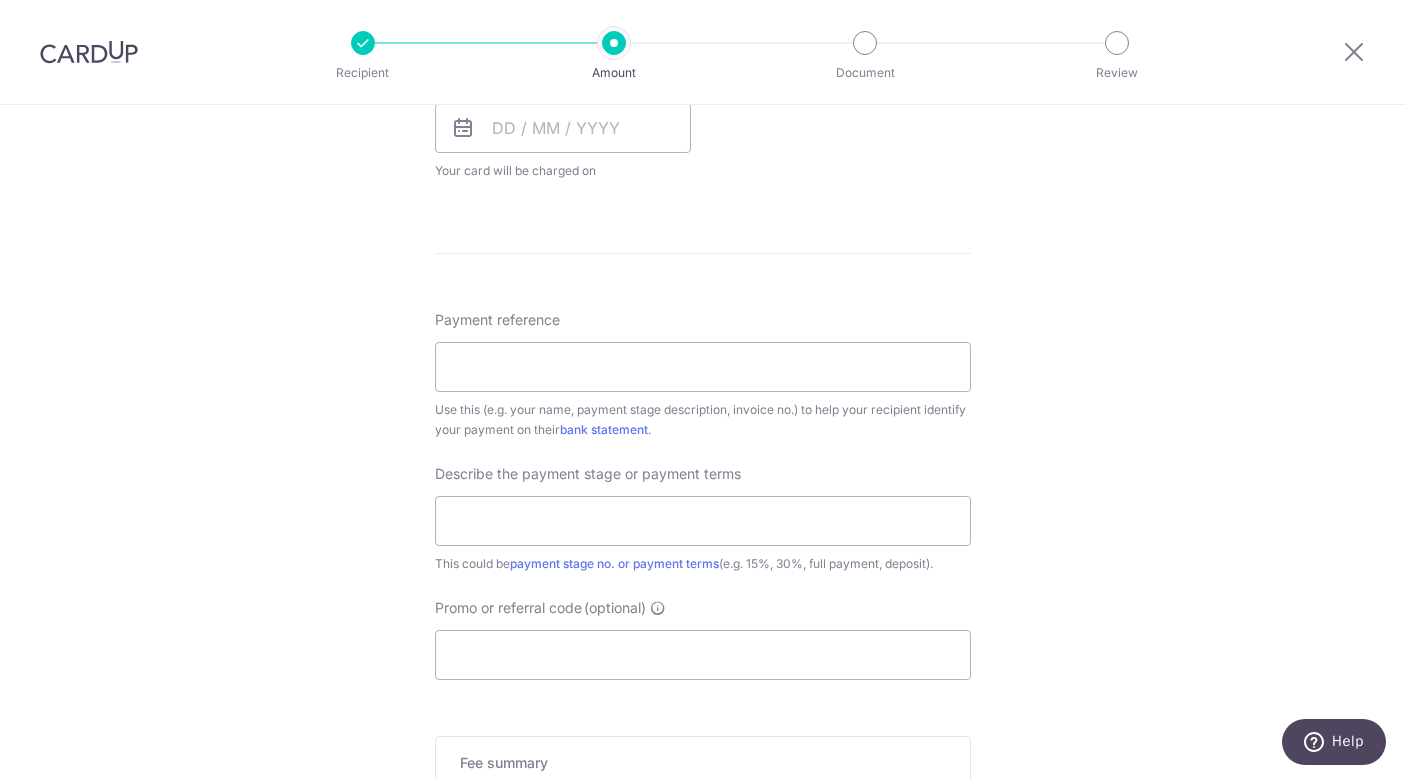 click on "Enter payment amount
SGD
Select Card
Select option
Add credit card
Your Cards
**** 3244
Secure 256-bit SSL
Text
New card details
Card
Secure 256-bit SSL" at bounding box center [703, 141] 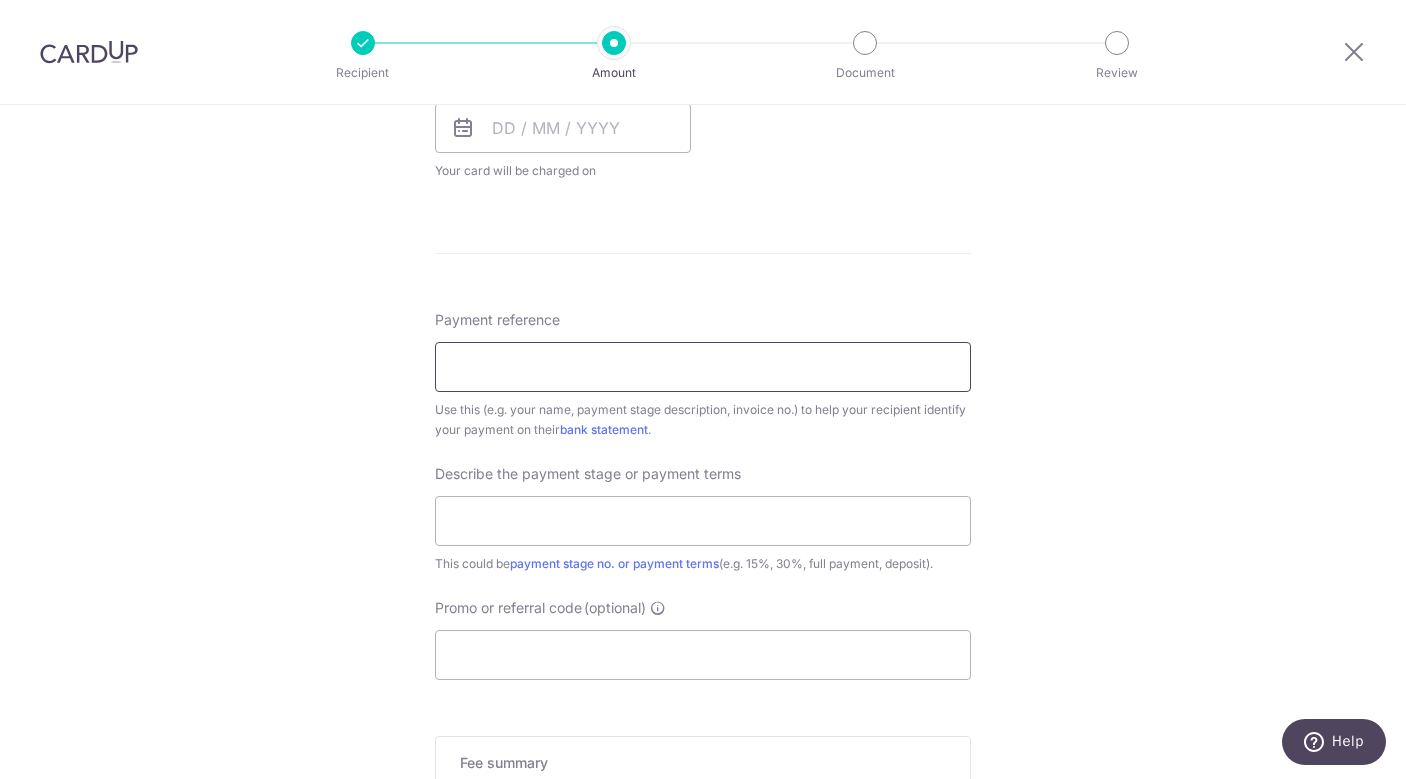 scroll, scrollTop: 0, scrollLeft: 0, axis: both 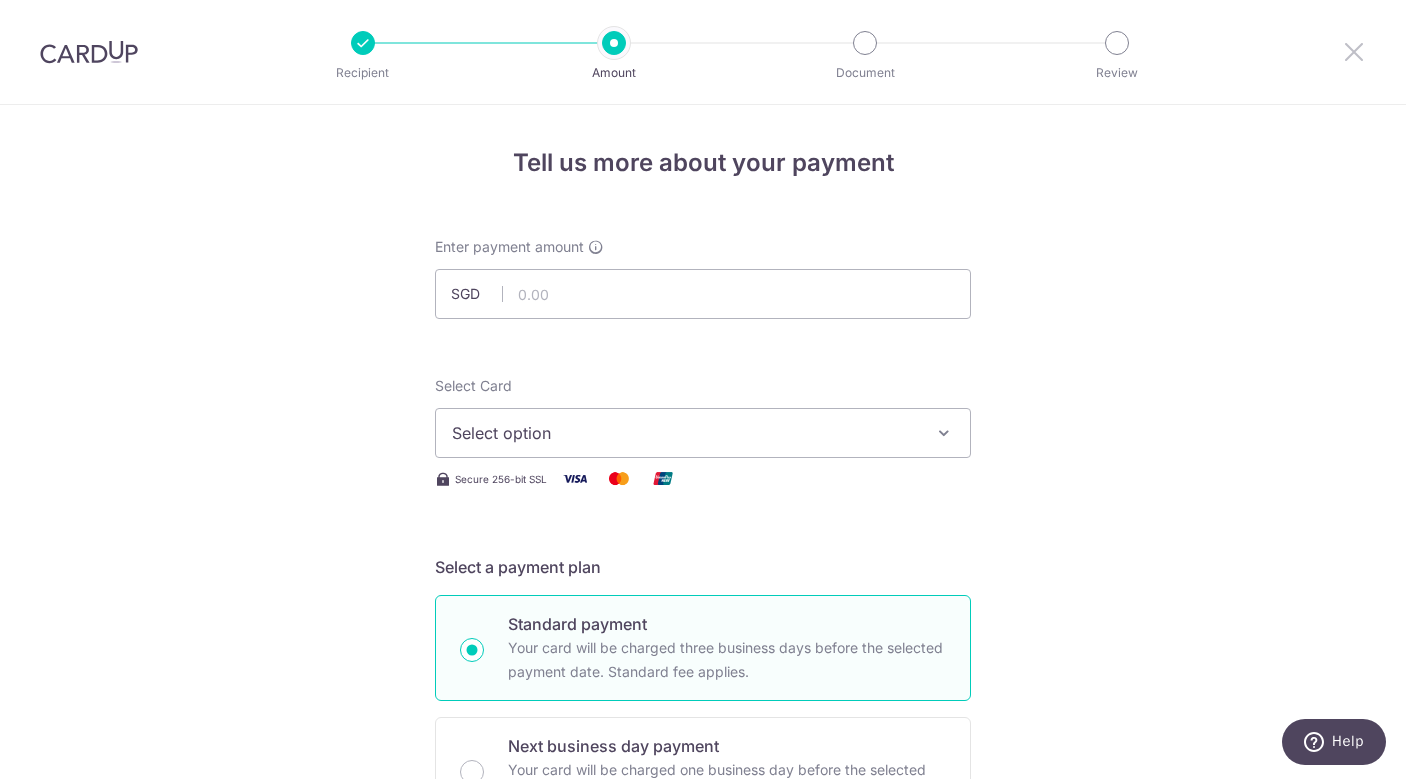 click at bounding box center [1354, 51] 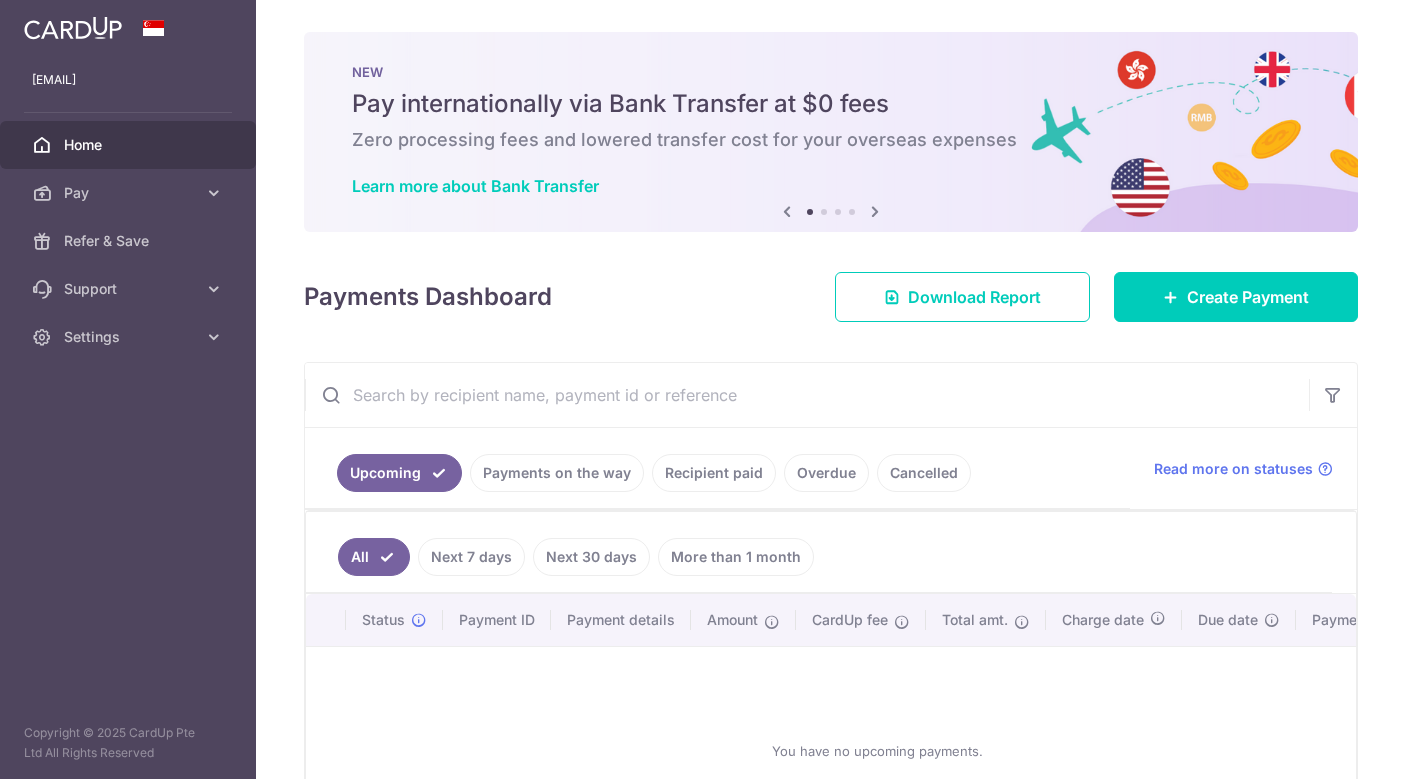 click on "Payments on the way" at bounding box center (557, 473) 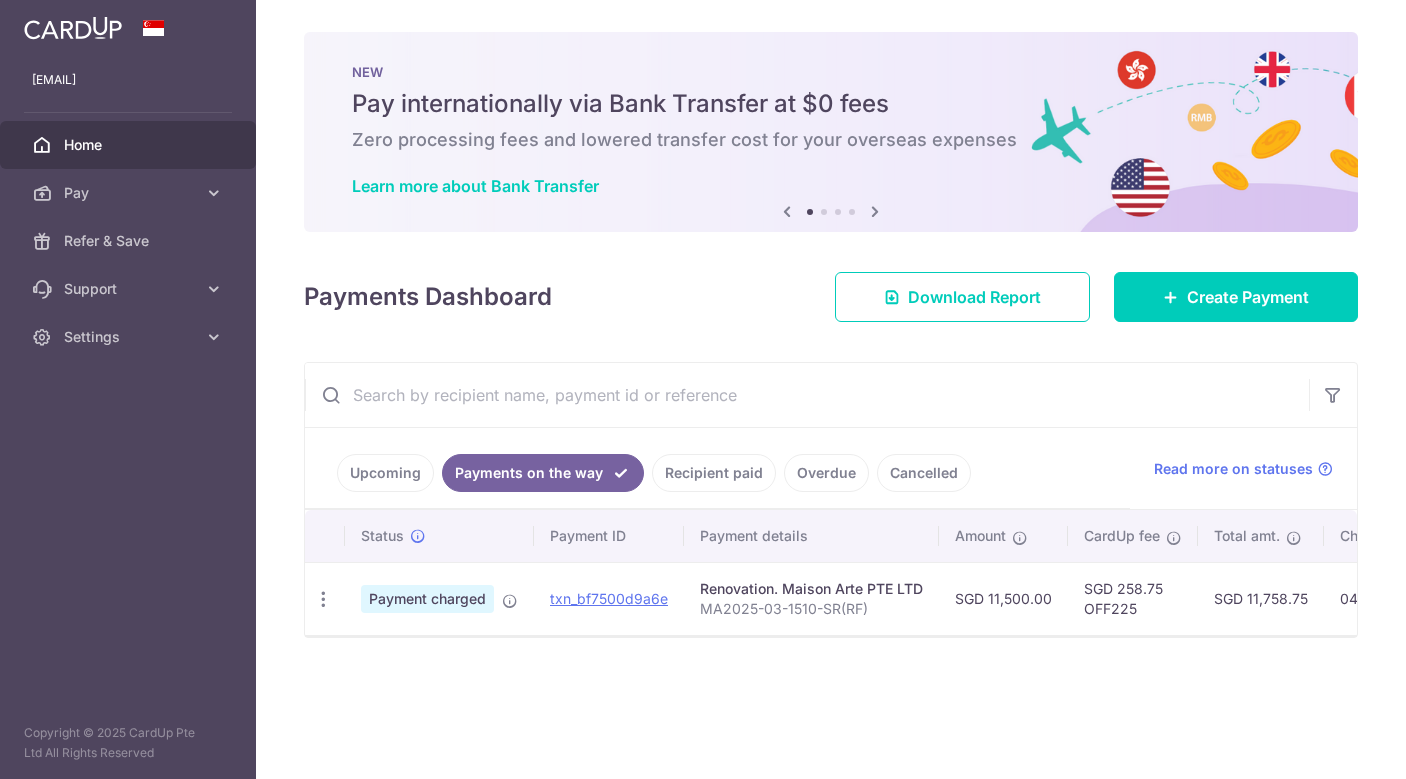 click on "Recipient paid" at bounding box center [714, 473] 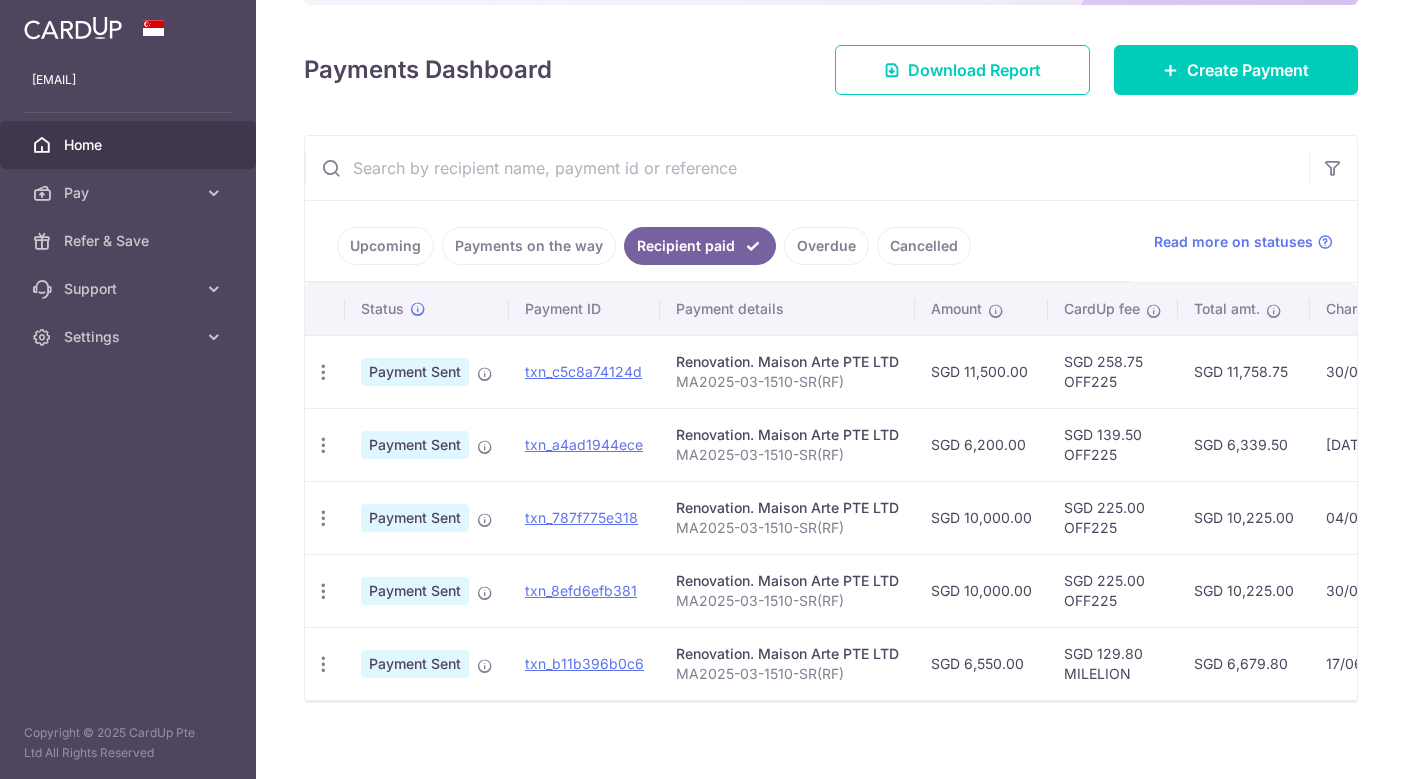 scroll, scrollTop: 245, scrollLeft: 0, axis: vertical 